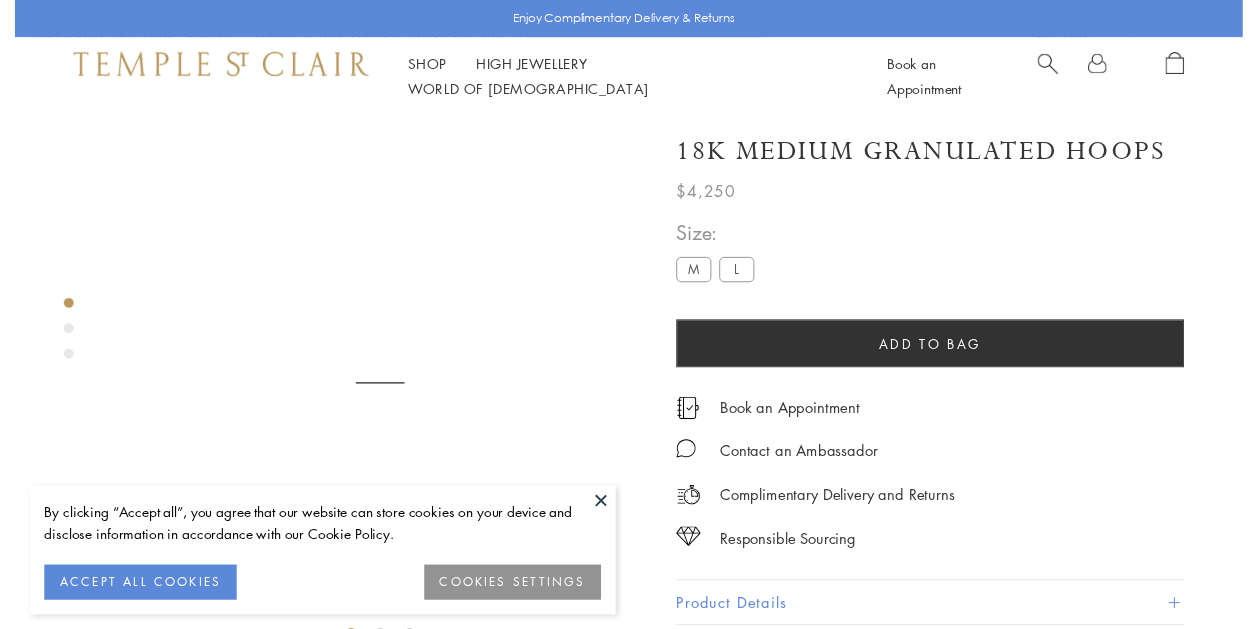 scroll, scrollTop: 110, scrollLeft: 0, axis: vertical 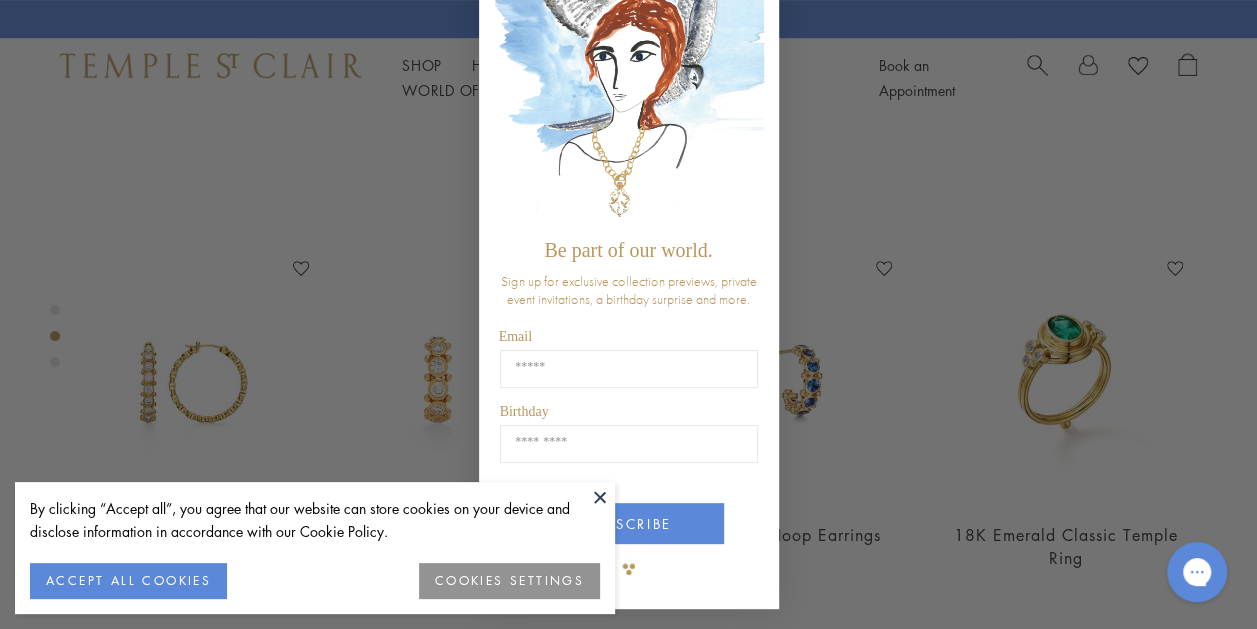 click at bounding box center [600, 497] 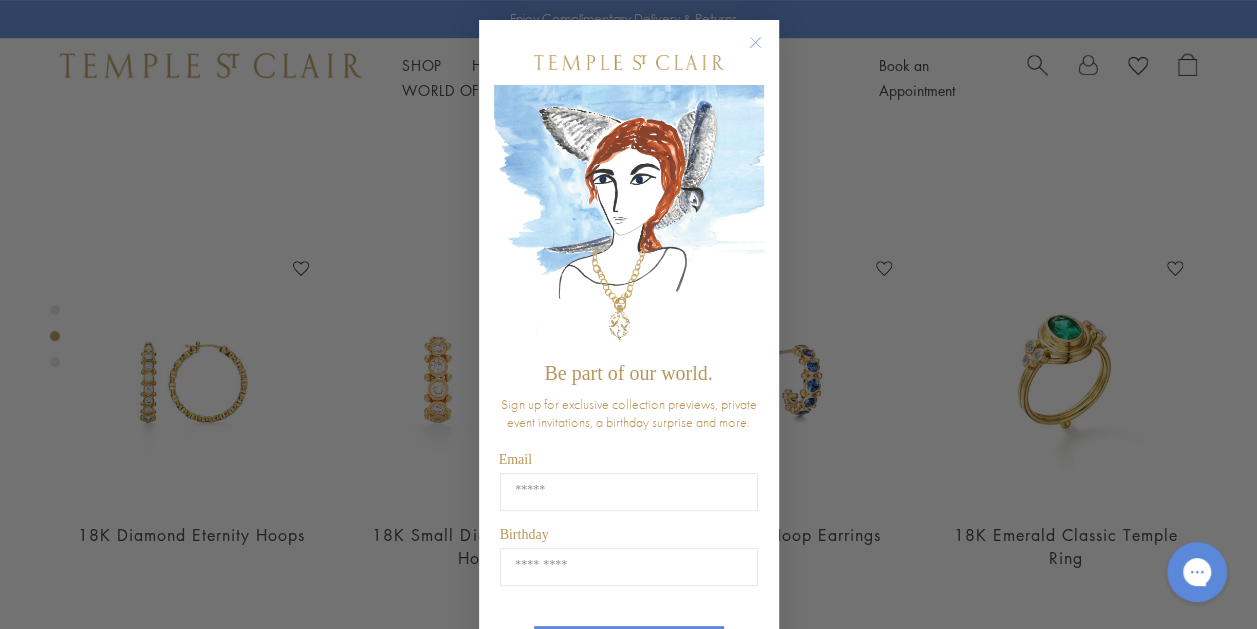 scroll, scrollTop: 0, scrollLeft: 0, axis: both 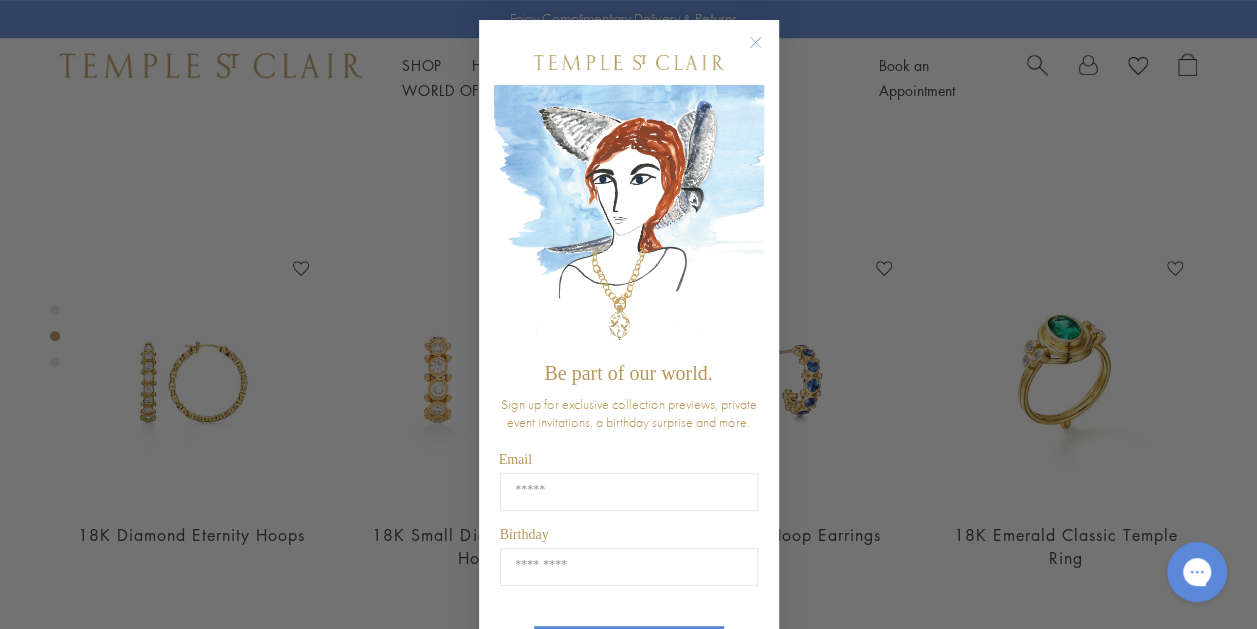 click 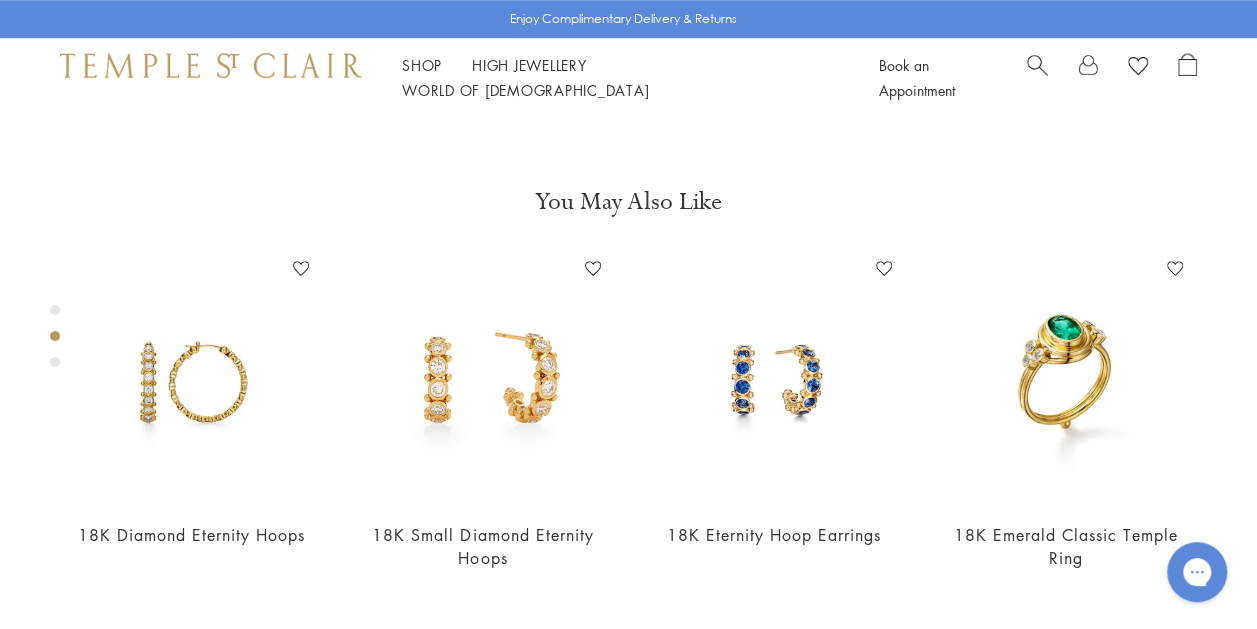 click on "L" at bounding box center [739, -343] 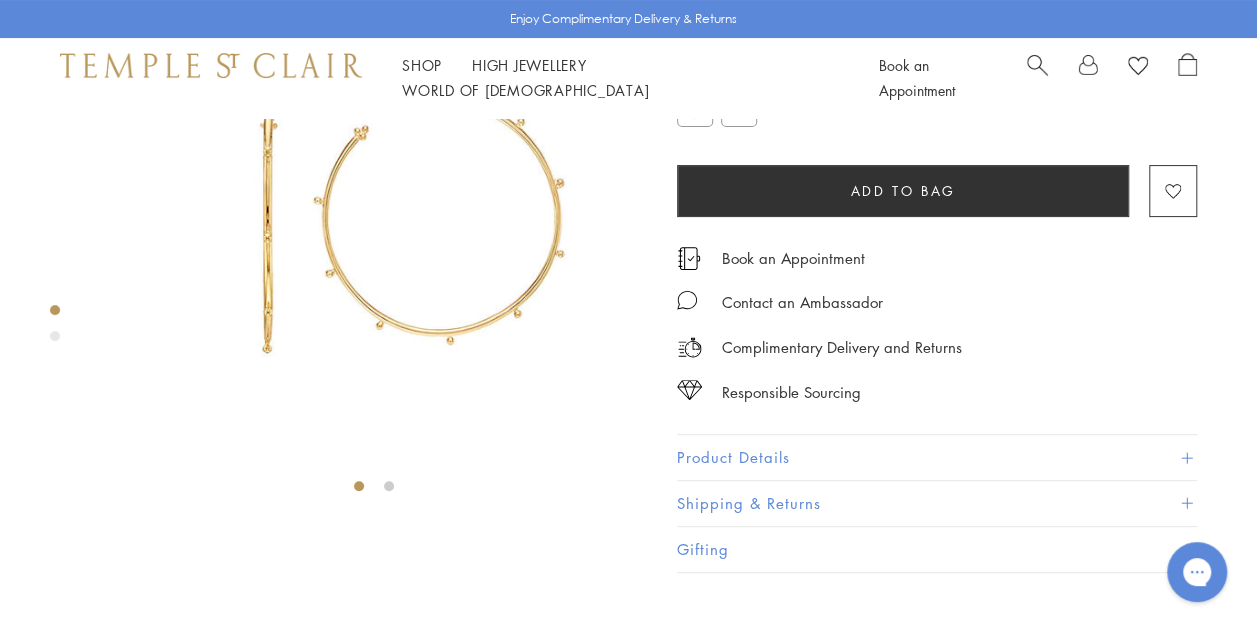 scroll, scrollTop: 118, scrollLeft: 0, axis: vertical 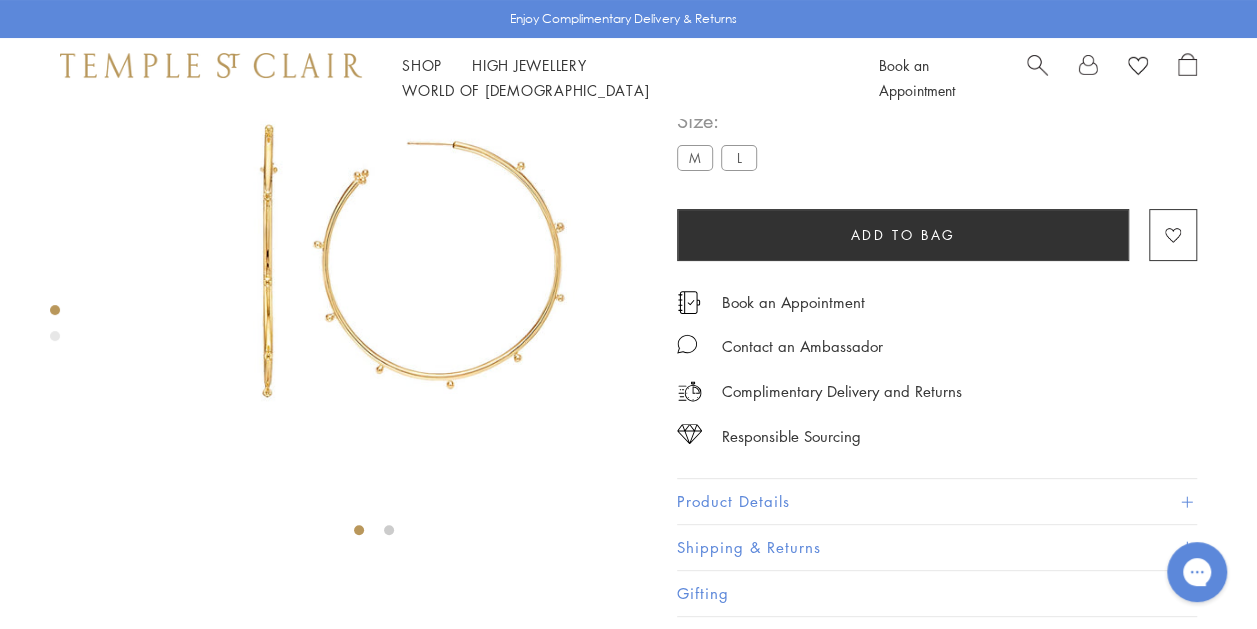 click on "M" at bounding box center (695, 157) 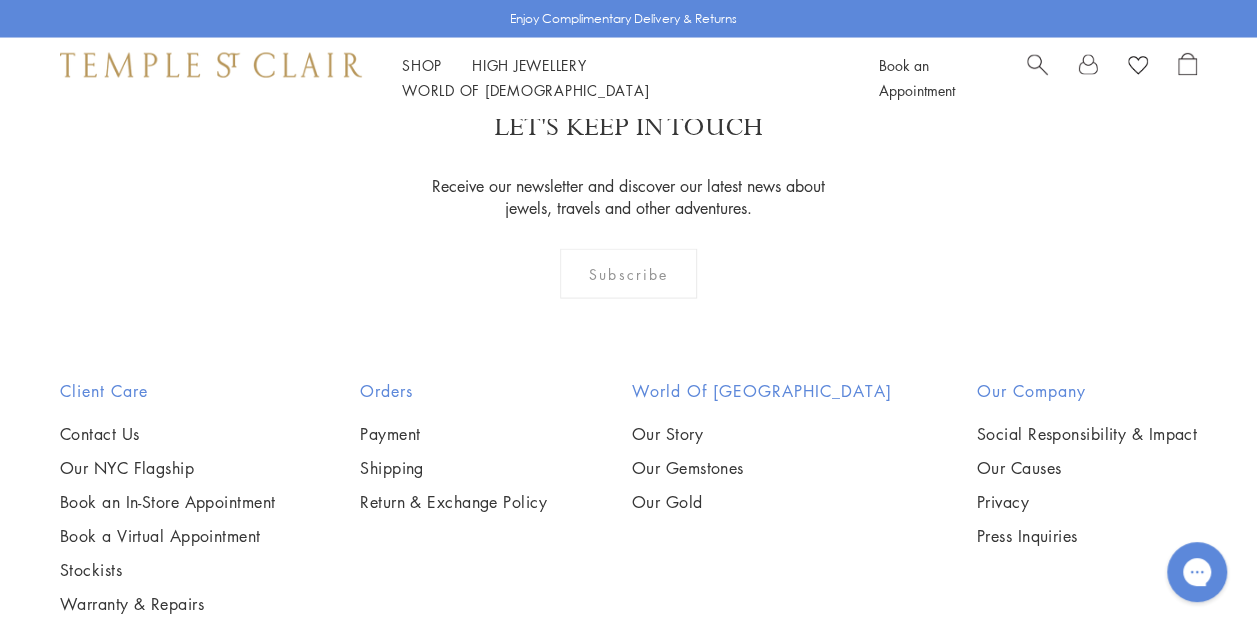 scroll, scrollTop: 1818, scrollLeft: 0, axis: vertical 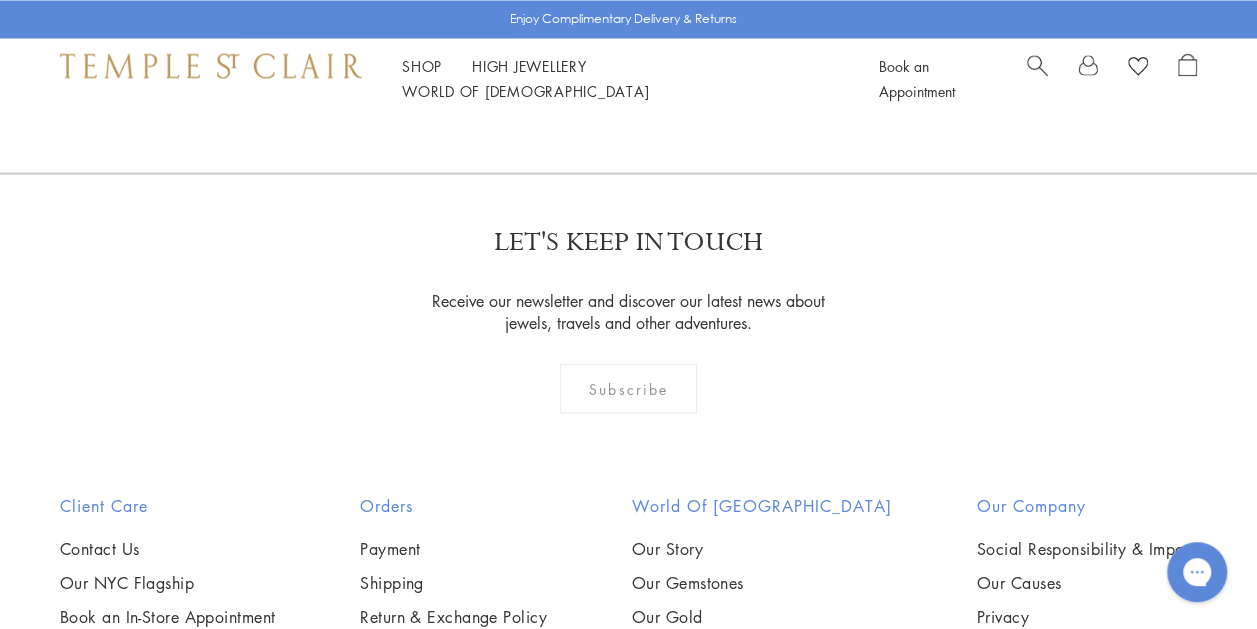 click on "18K Eternity Hoop Earrings" at bounding box center (774, -665) 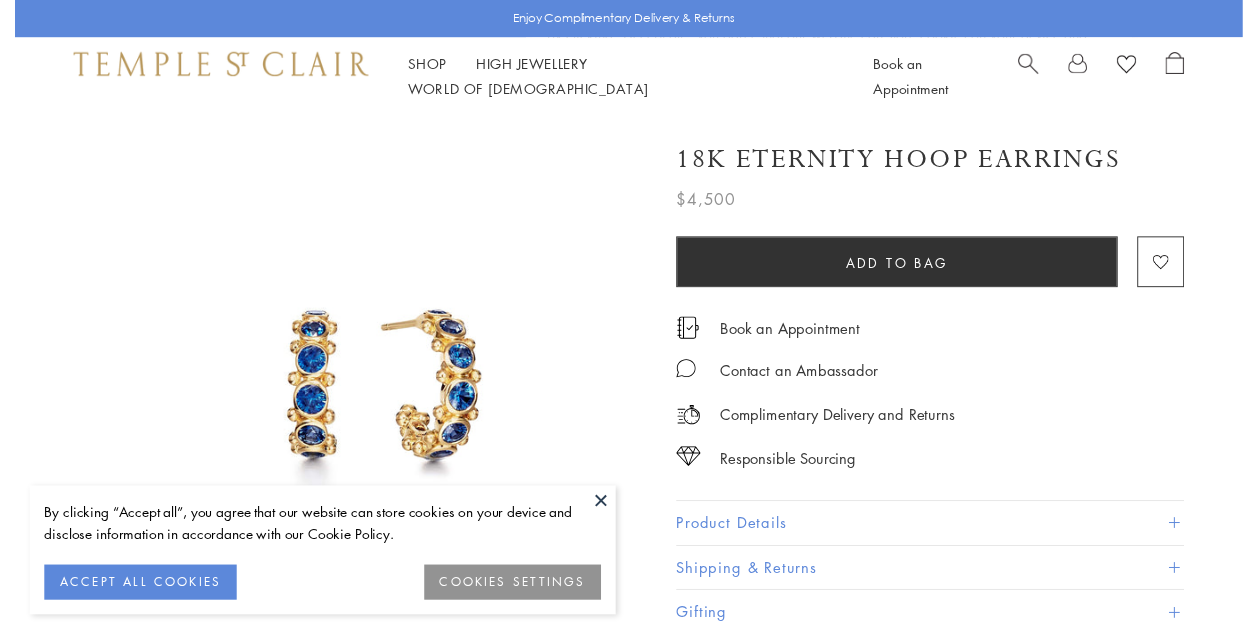 scroll, scrollTop: 0, scrollLeft: 0, axis: both 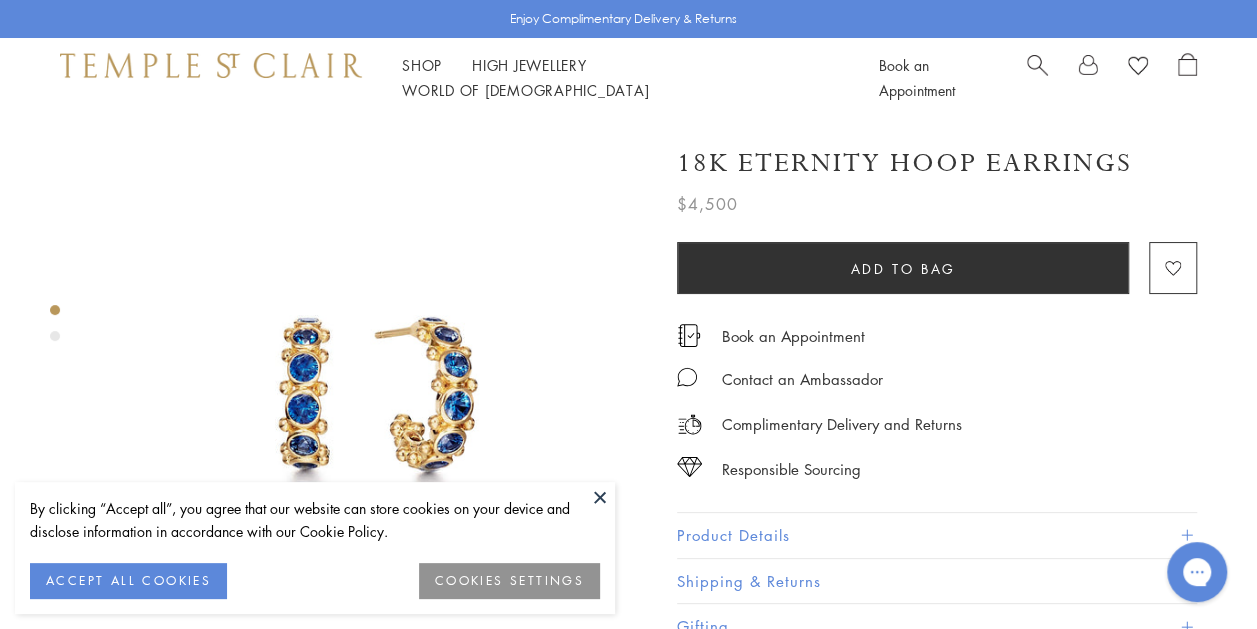 click on "COOKIES SETTINGS" at bounding box center (509, 581) 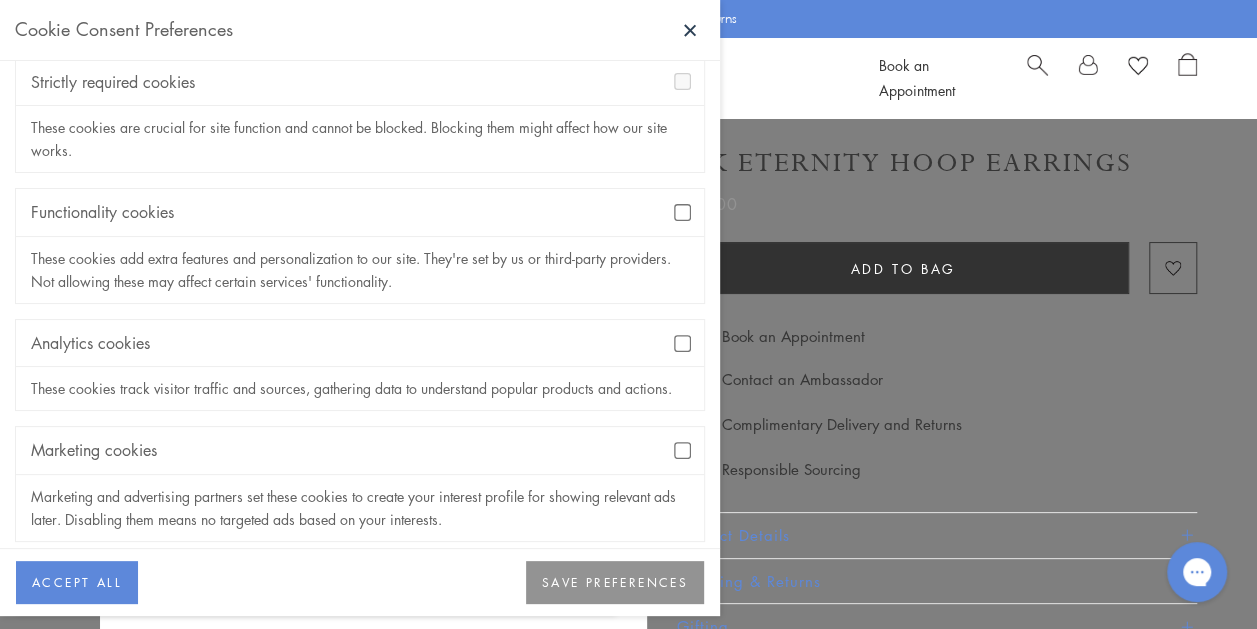 scroll, scrollTop: 160, scrollLeft: 0, axis: vertical 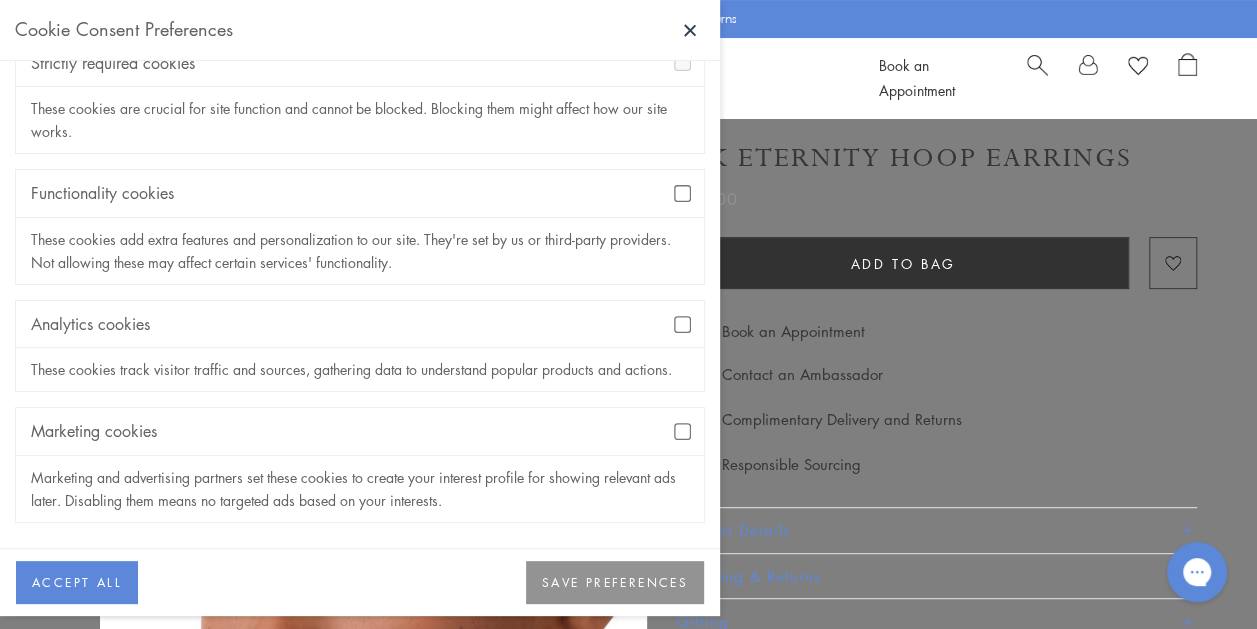click on "SAVE PREFERENCES" at bounding box center (615, 583) 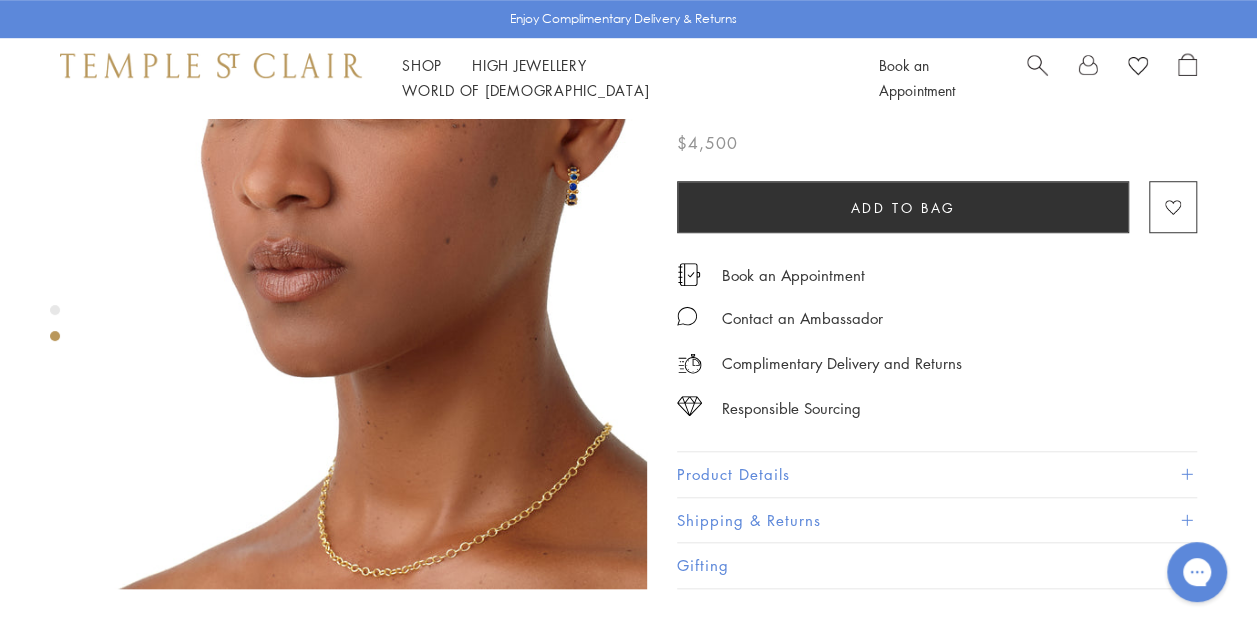 scroll, scrollTop: 700, scrollLeft: 0, axis: vertical 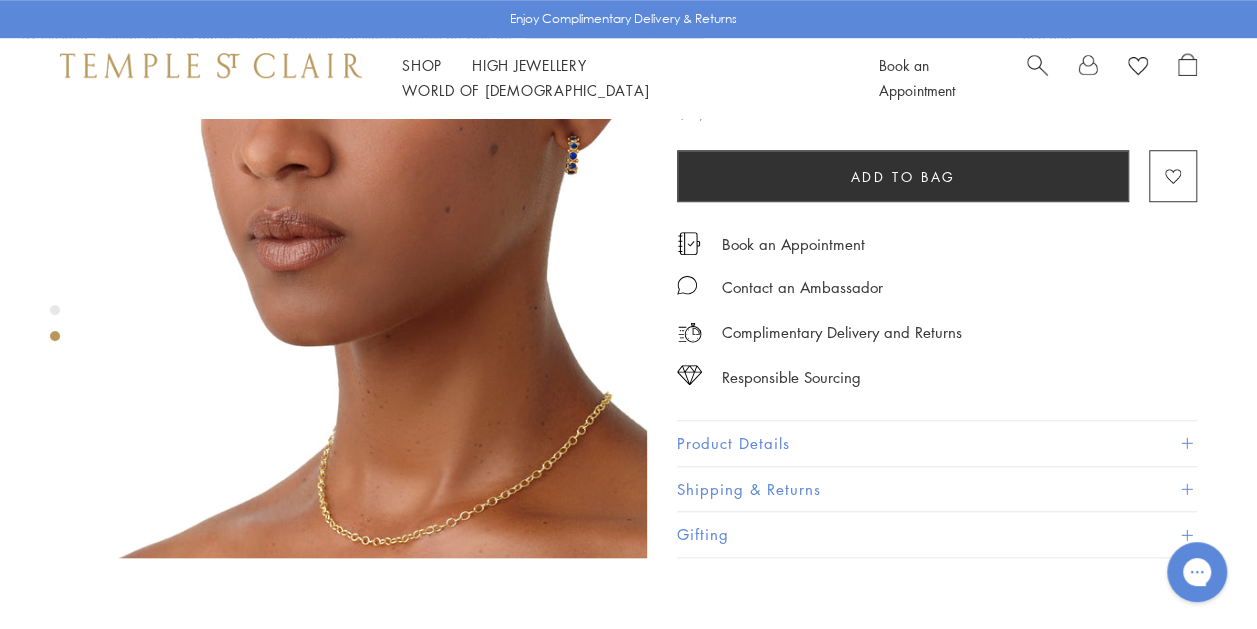 click at bounding box center [1186, 443] 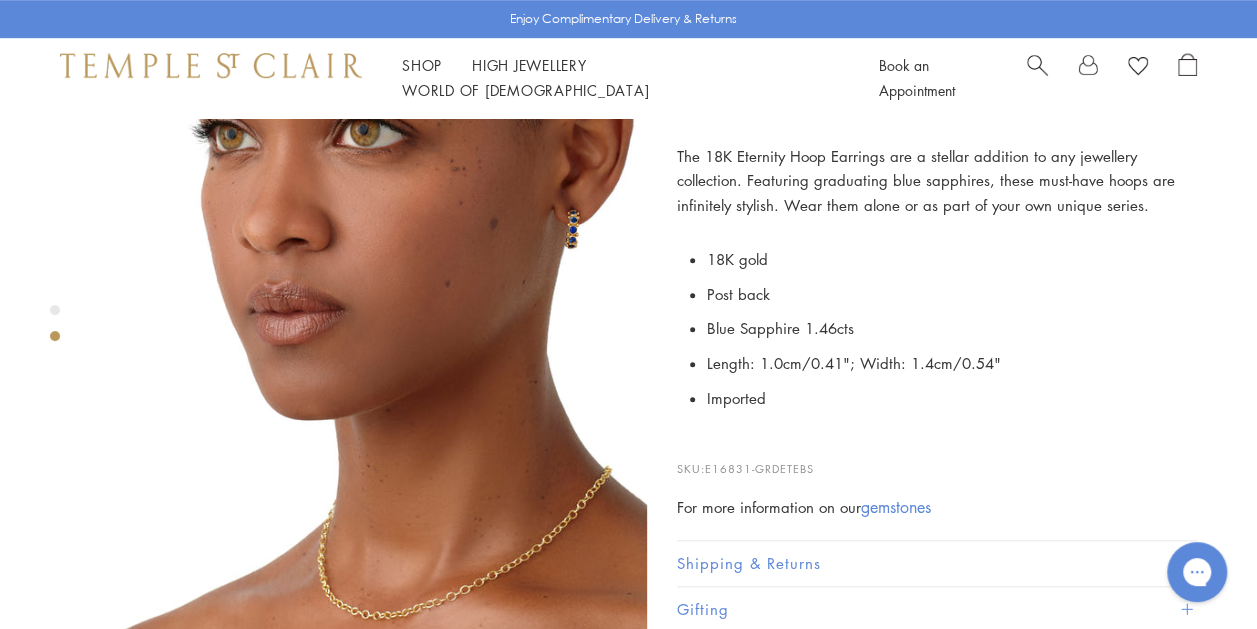 scroll, scrollTop: 600, scrollLeft: 0, axis: vertical 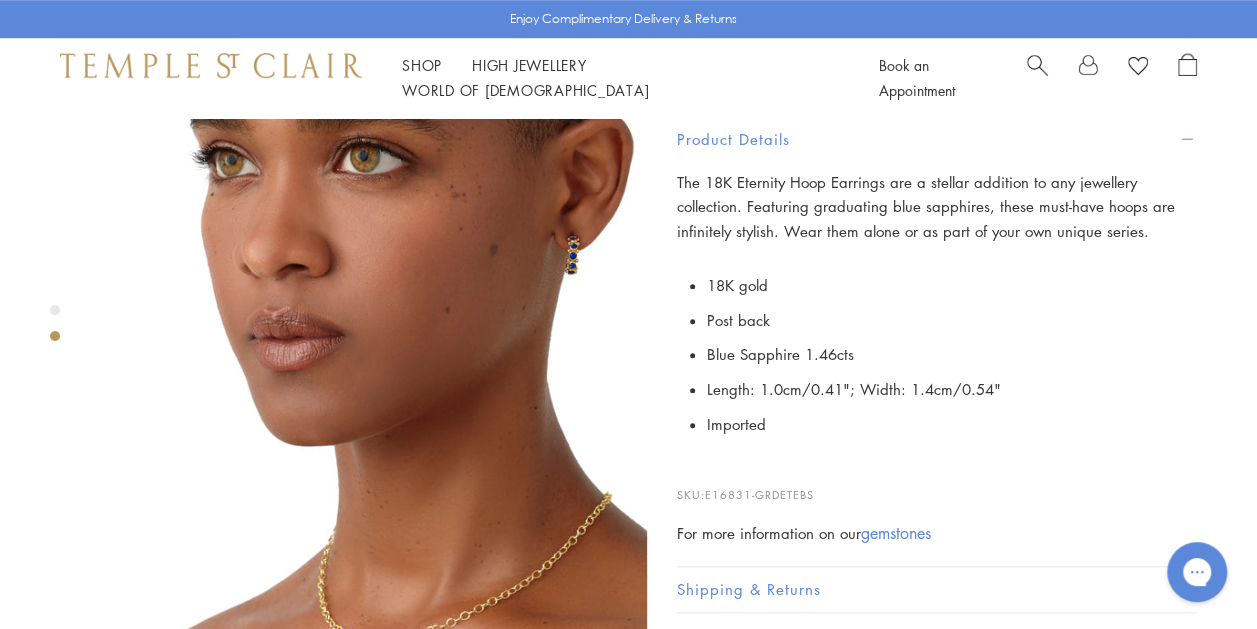 click at bounding box center (373, 376) 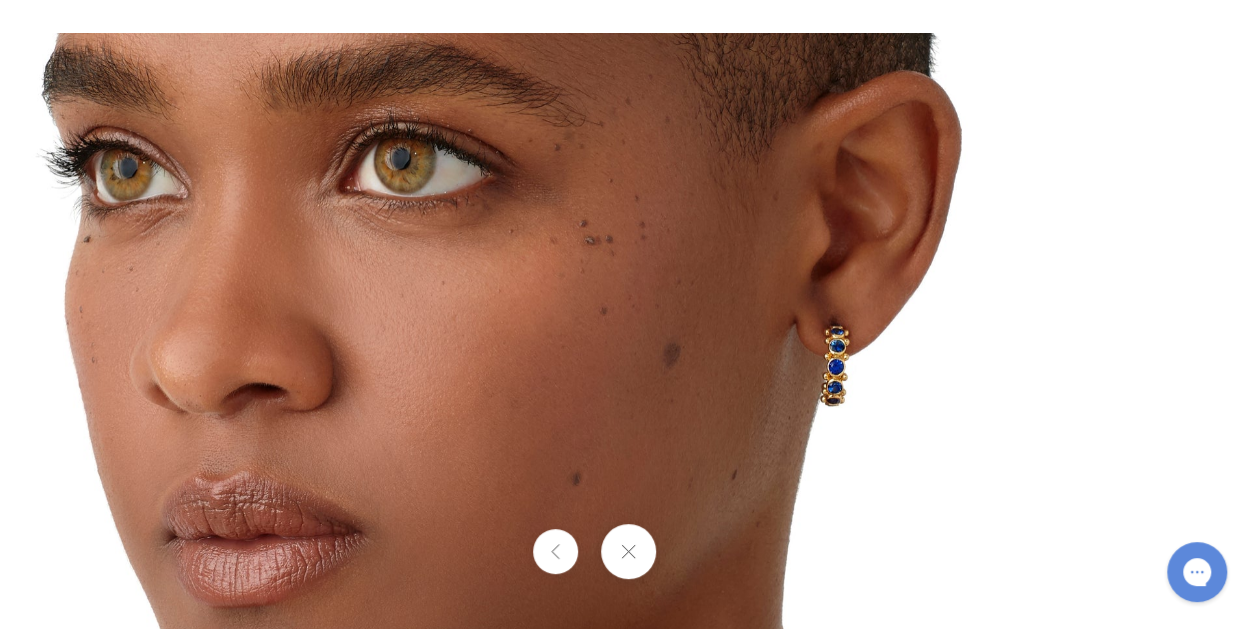 drag, startPoint x: 918, startPoint y: 201, endPoint x: 281, endPoint y: 509, distance: 707.55426 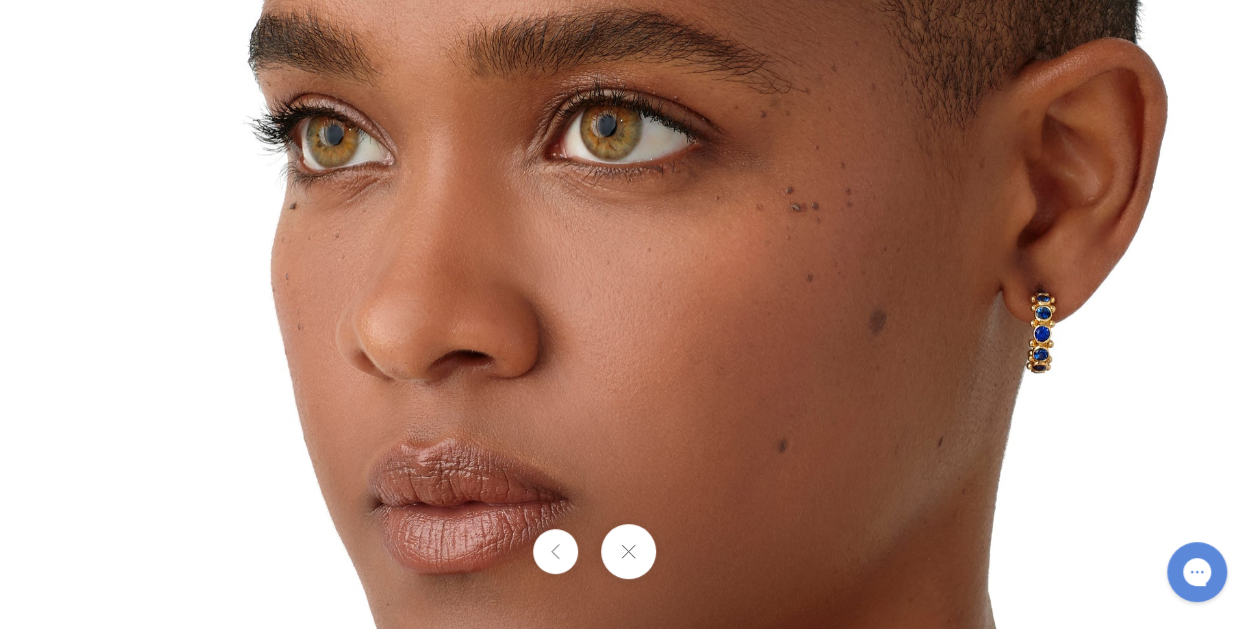 click at bounding box center (628, 585) 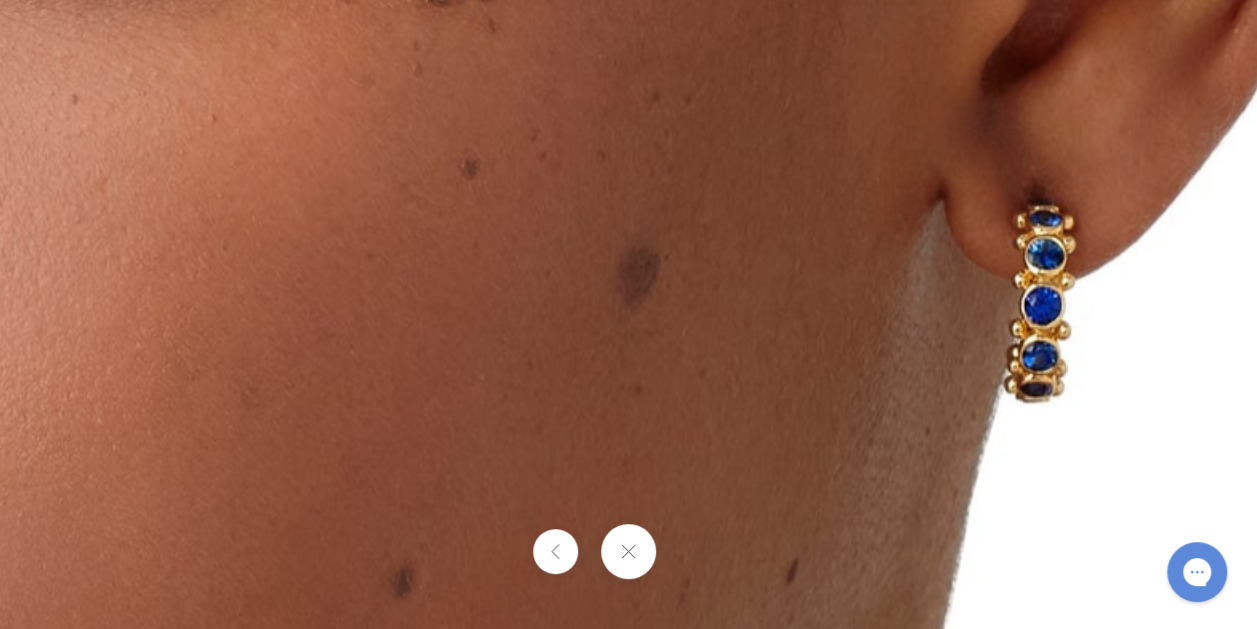 click at bounding box center (628, 551) 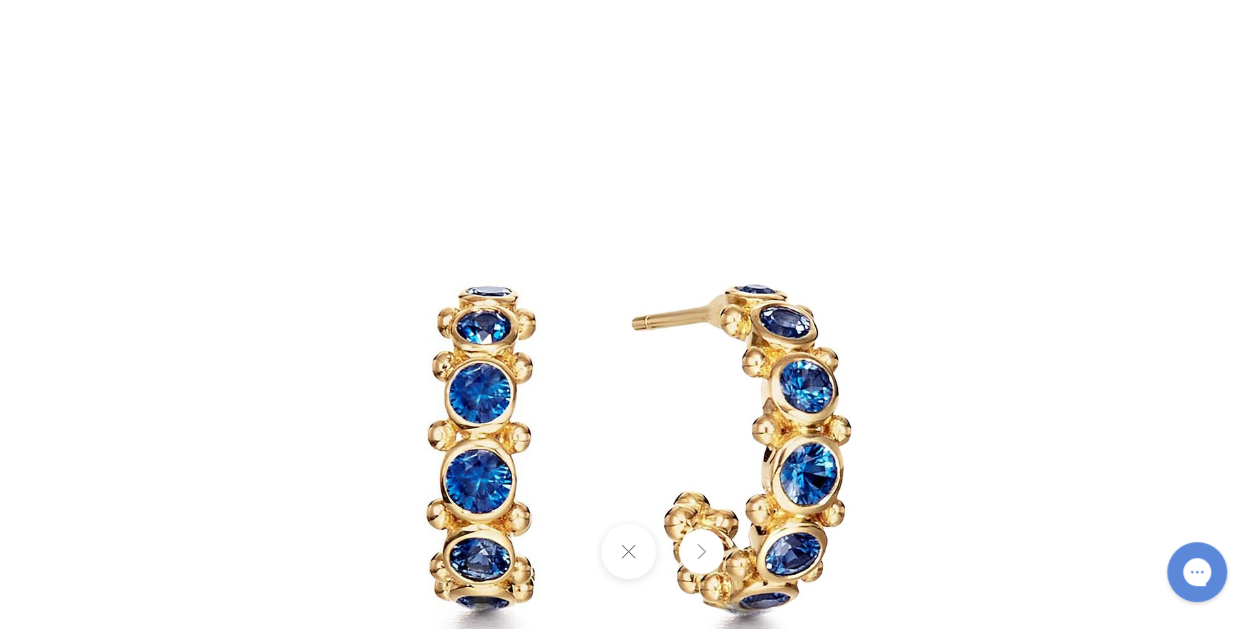 click at bounding box center [628, 551] 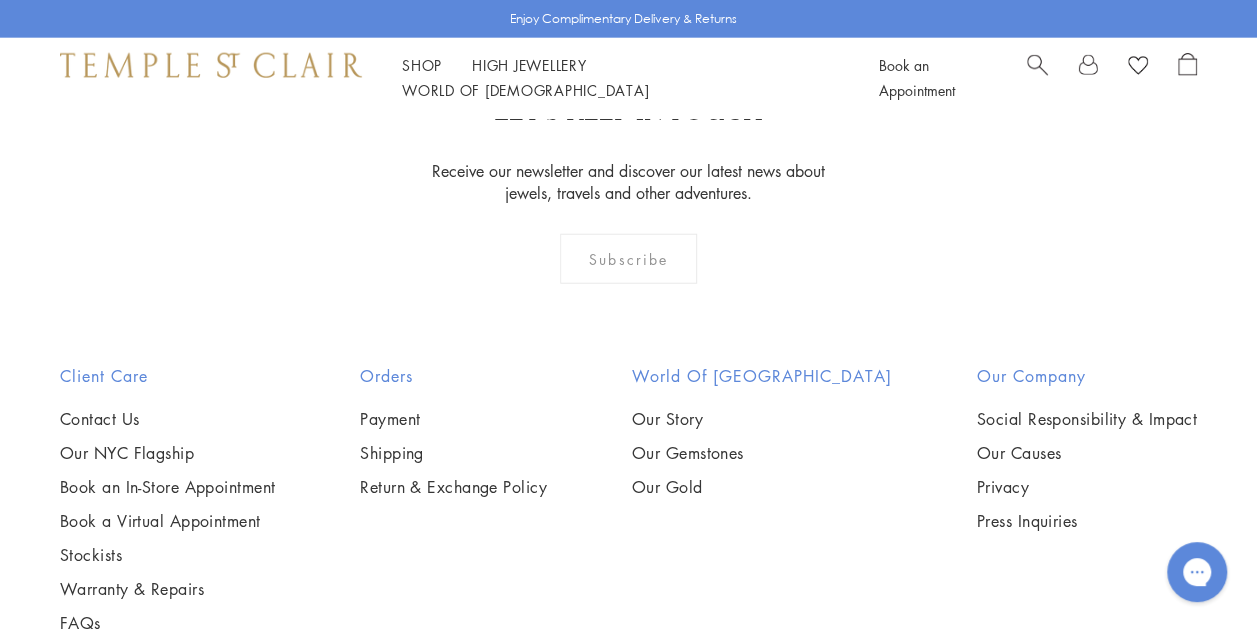 scroll, scrollTop: 2500, scrollLeft: 0, axis: vertical 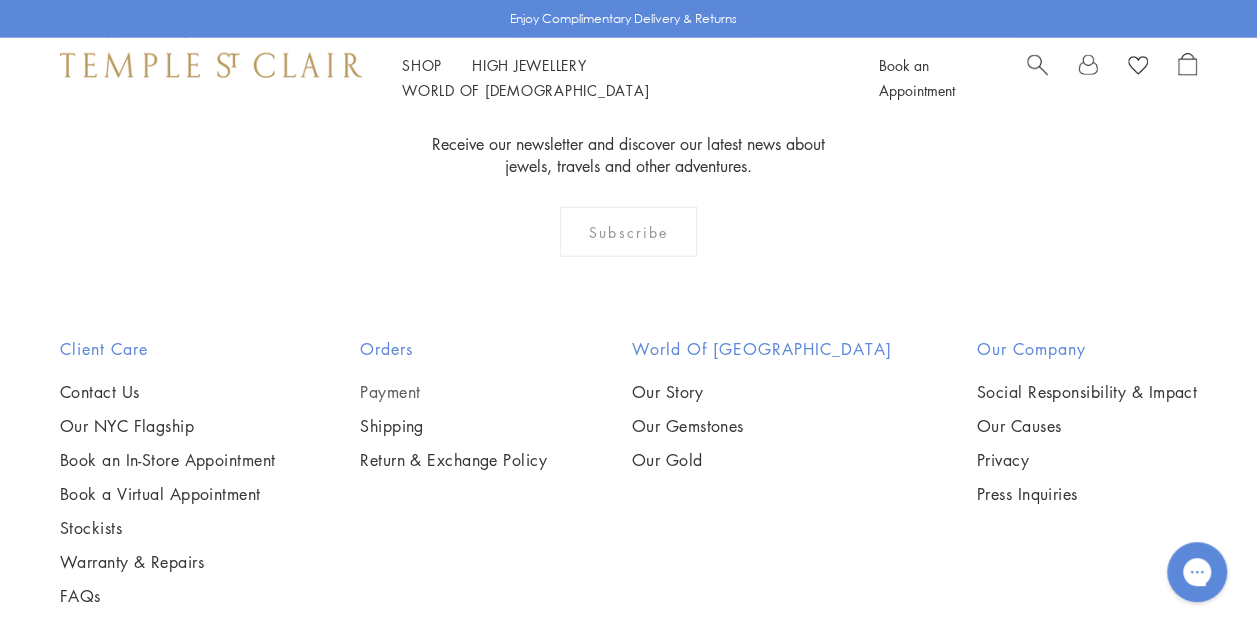 click on "Payment" at bounding box center [453, 392] 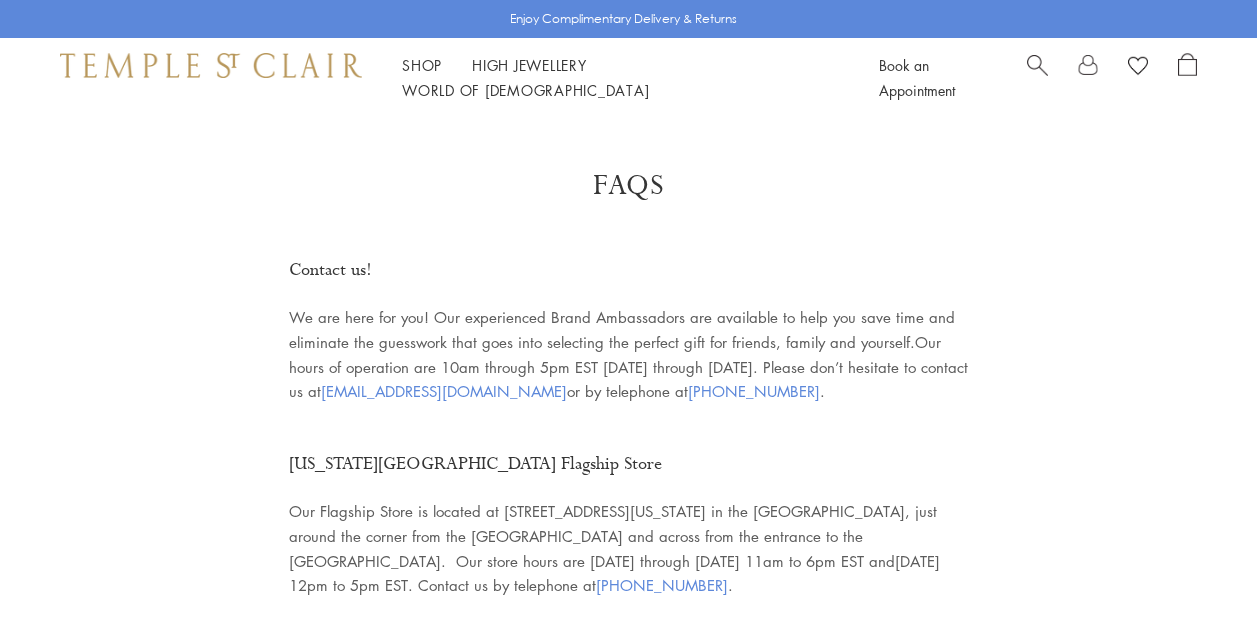 scroll, scrollTop: 2142, scrollLeft: 0, axis: vertical 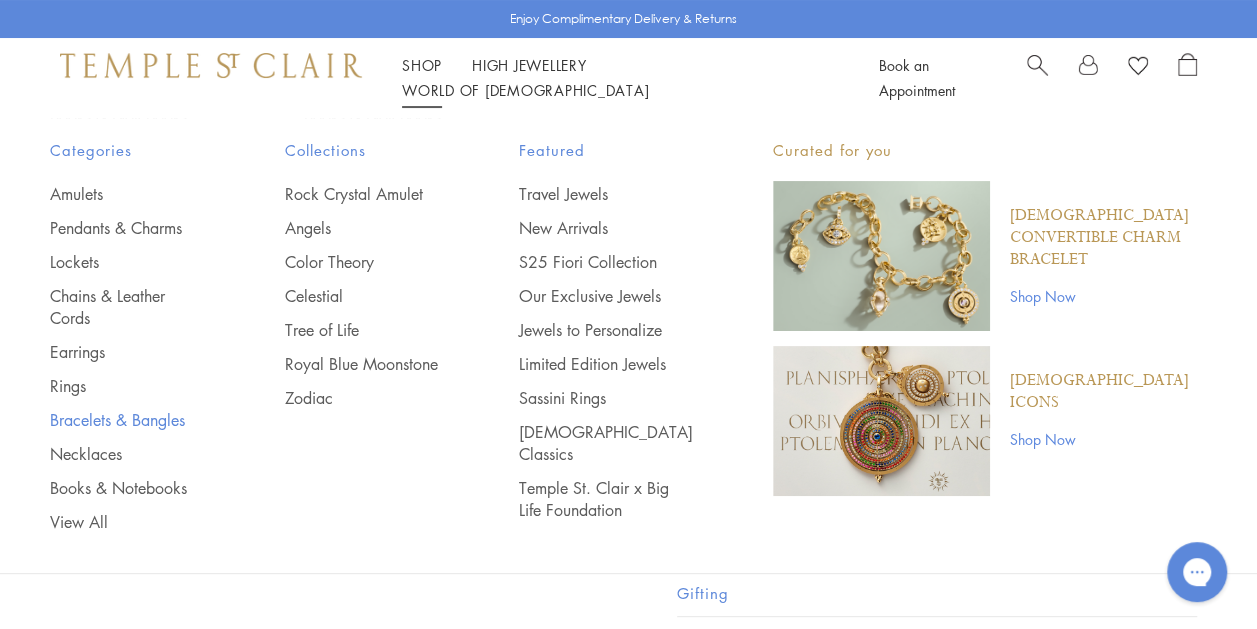 click on "Bracelets & Bangles" at bounding box center [127, 420] 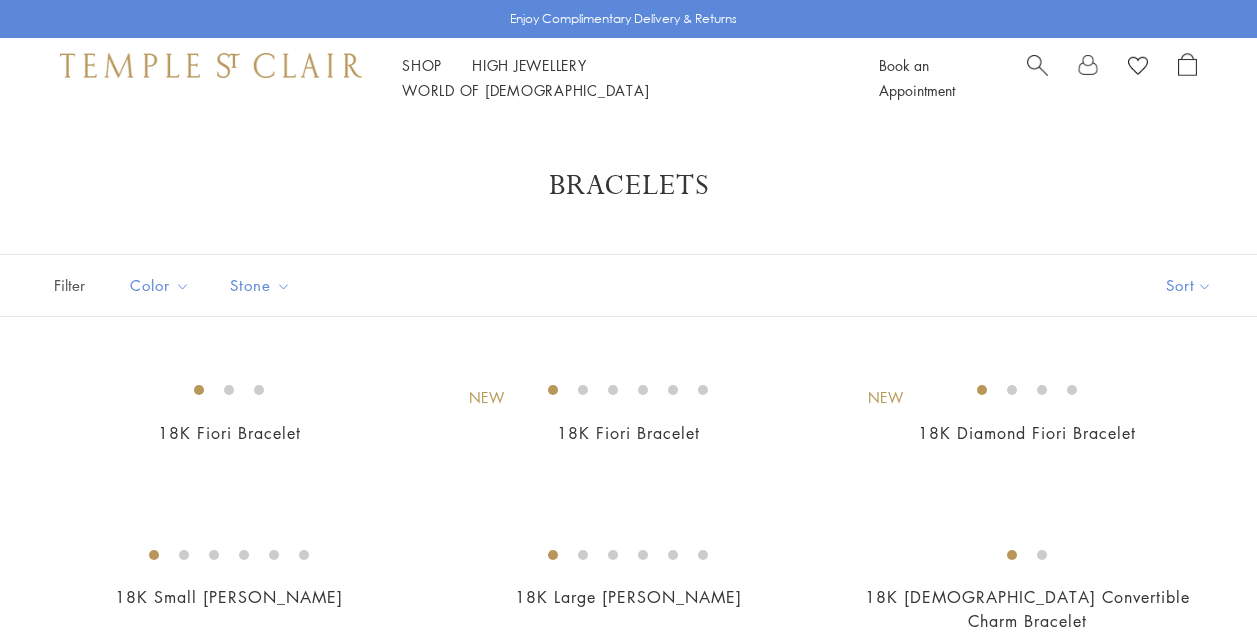 scroll, scrollTop: 0, scrollLeft: 0, axis: both 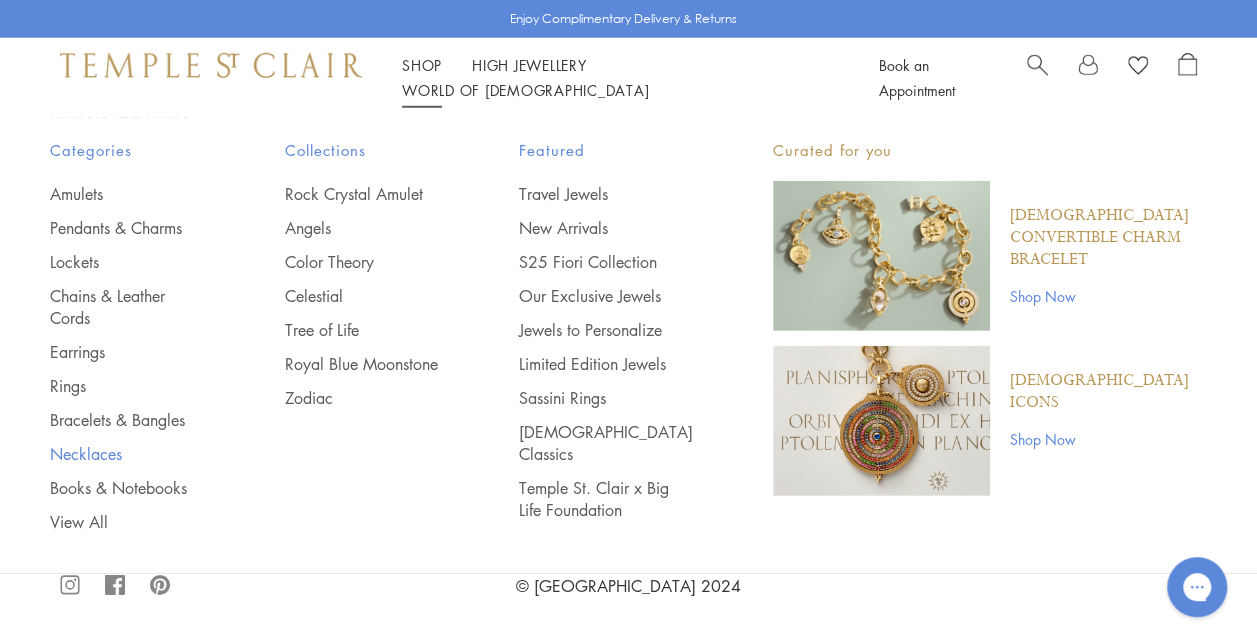 click on "Necklaces" at bounding box center (127, 454) 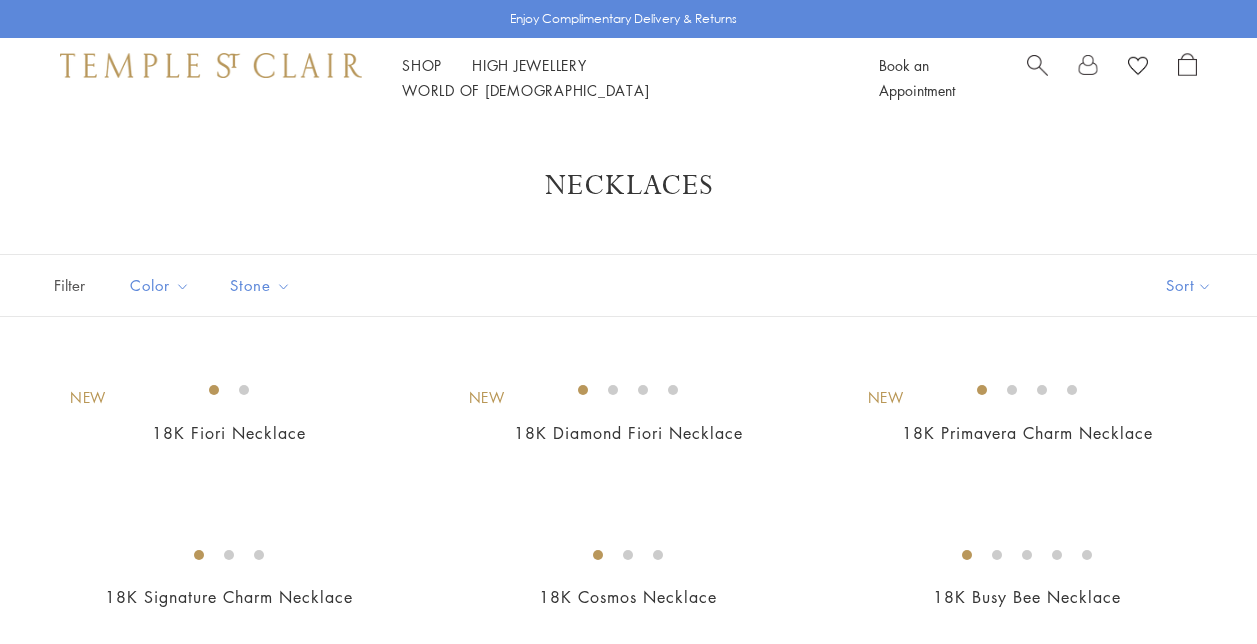 scroll, scrollTop: 0, scrollLeft: 0, axis: both 